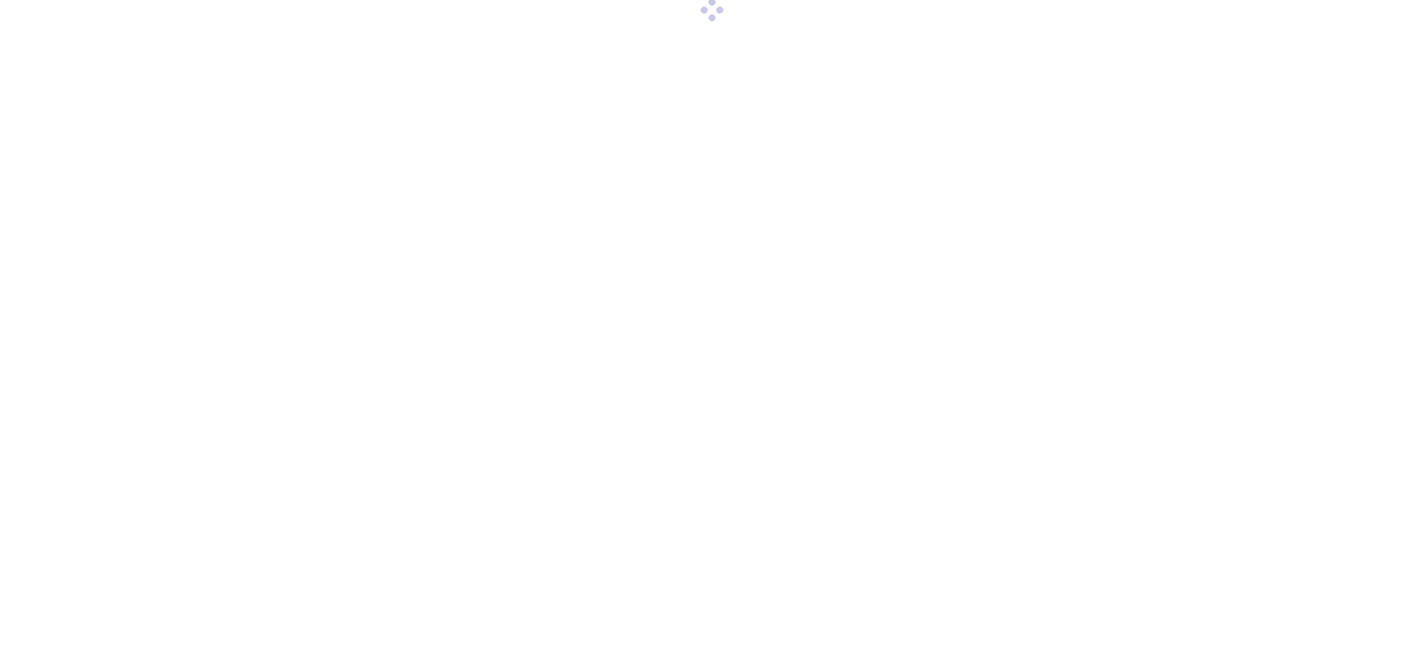 scroll, scrollTop: 0, scrollLeft: 0, axis: both 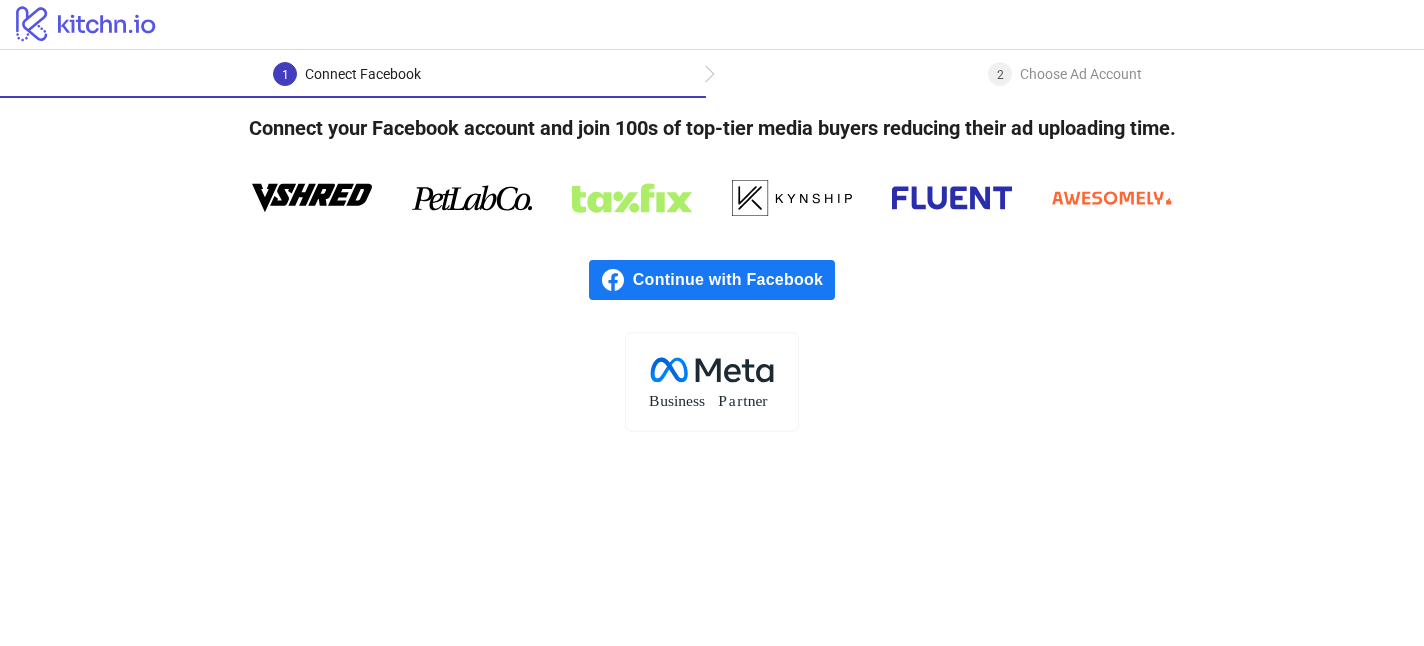 click on "Continue with Facebook" at bounding box center (734, 280) 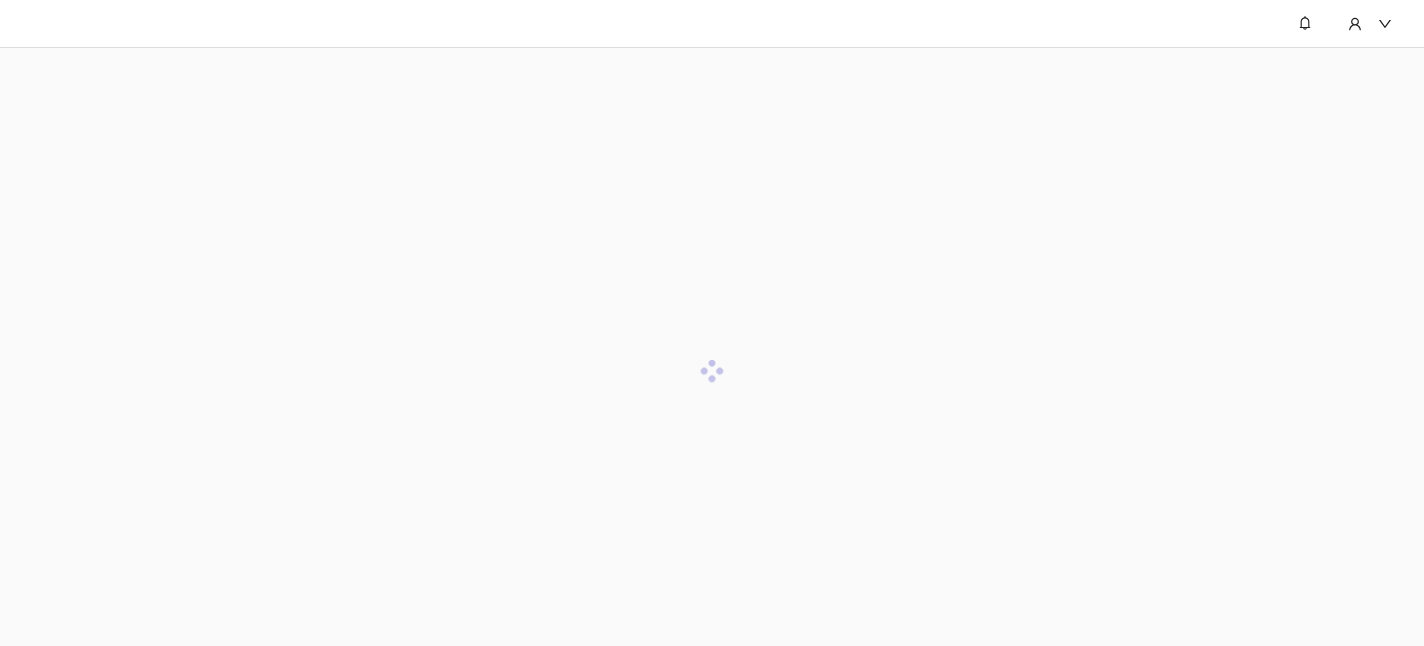 scroll, scrollTop: 0, scrollLeft: 0, axis: both 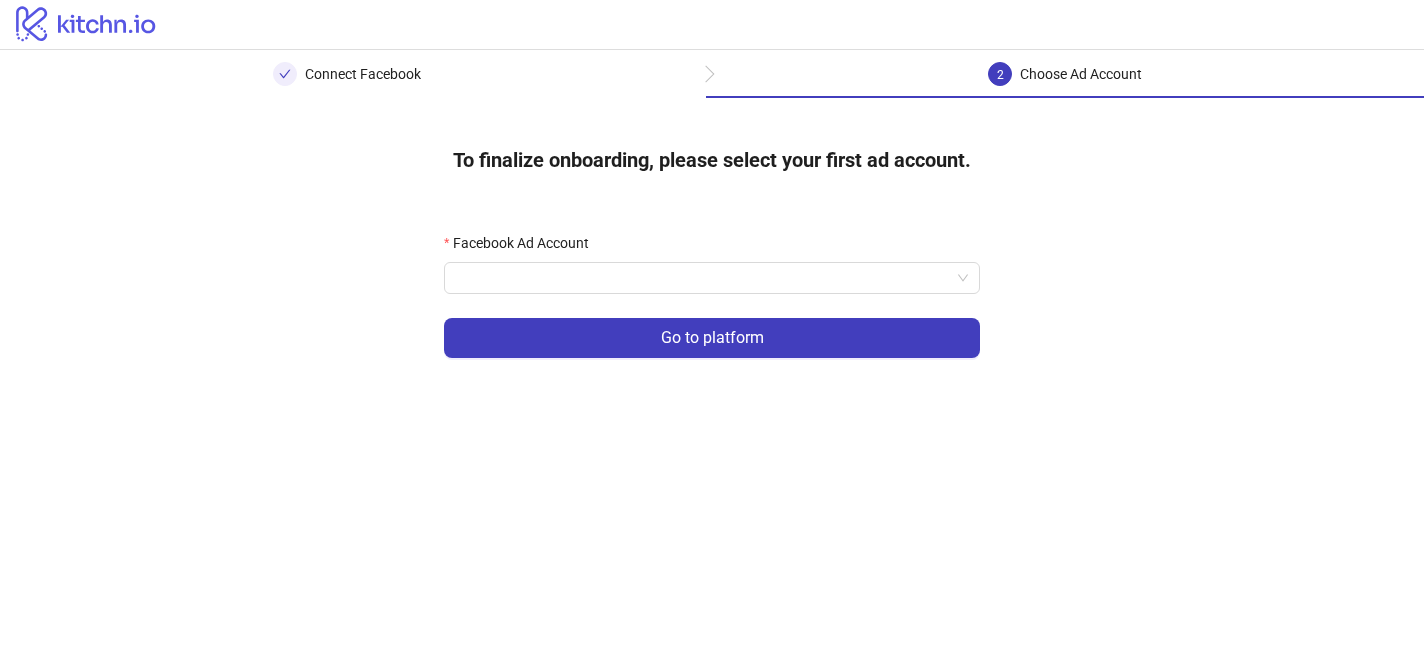 click on "Facebook Ad Account" at bounding box center [712, 247] 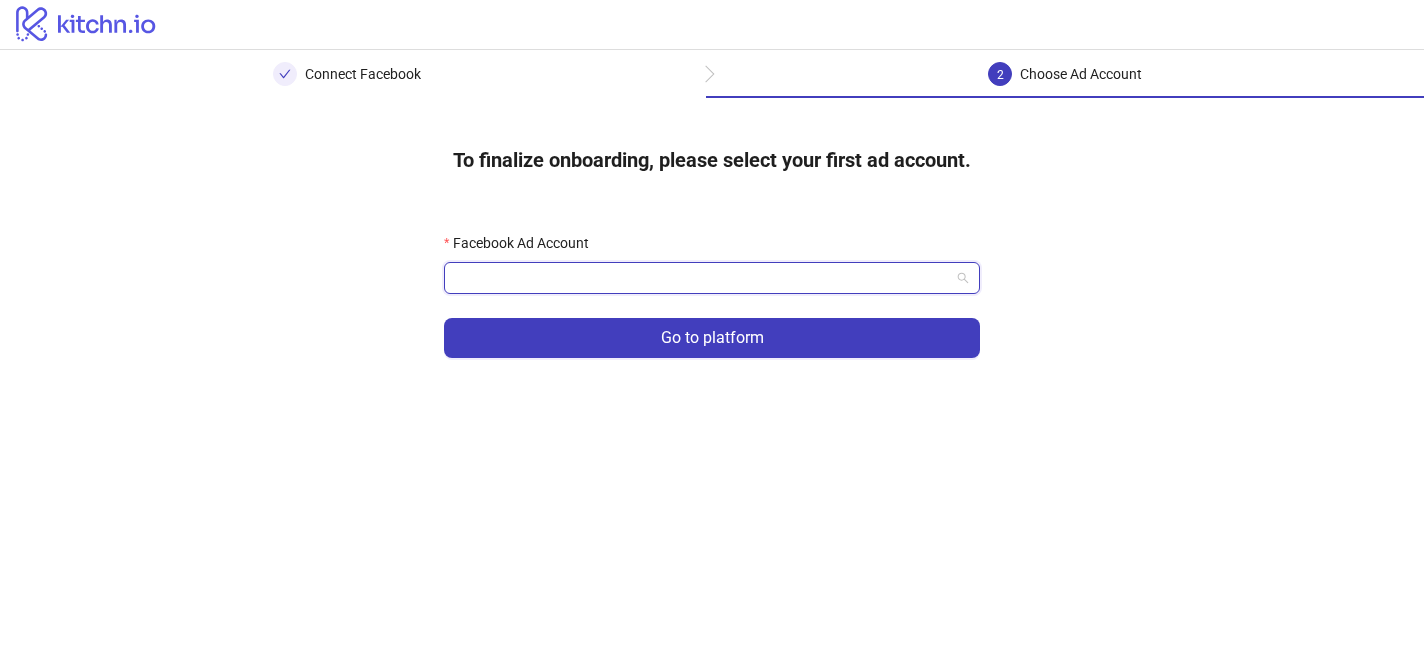 click on "Facebook Ad Account" at bounding box center [703, 278] 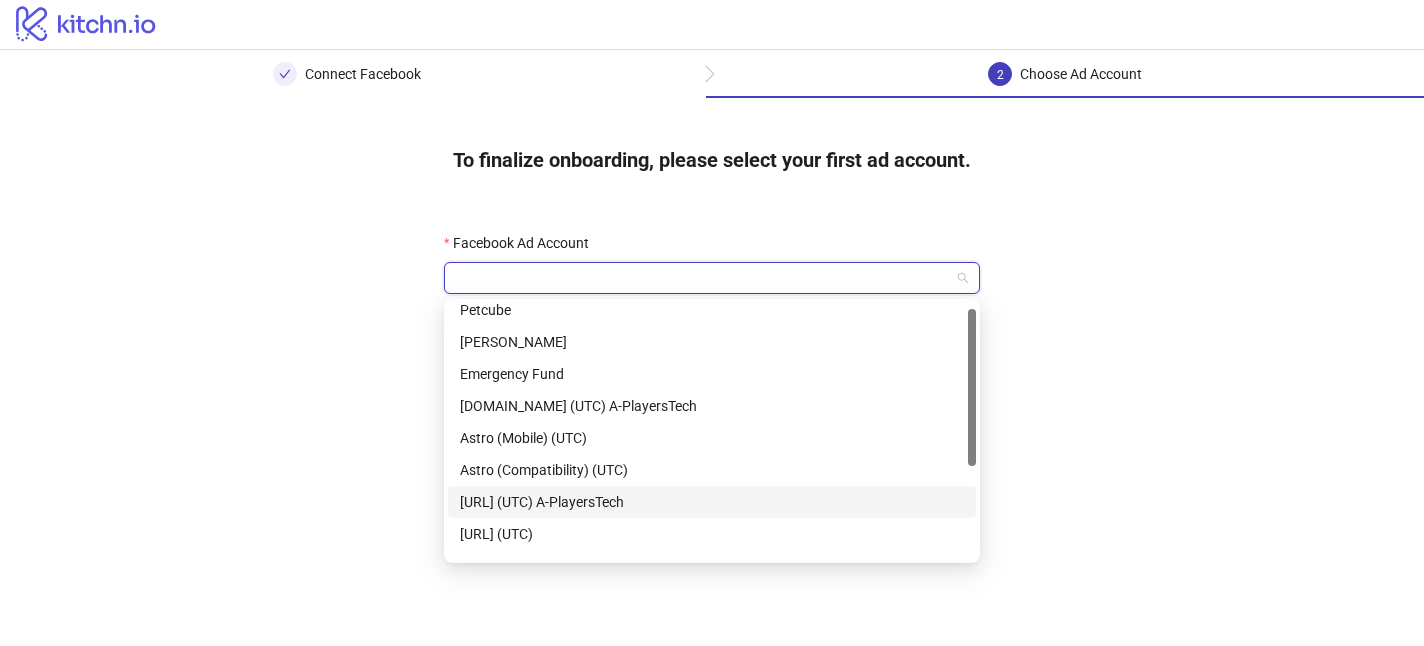scroll, scrollTop: 0, scrollLeft: 0, axis: both 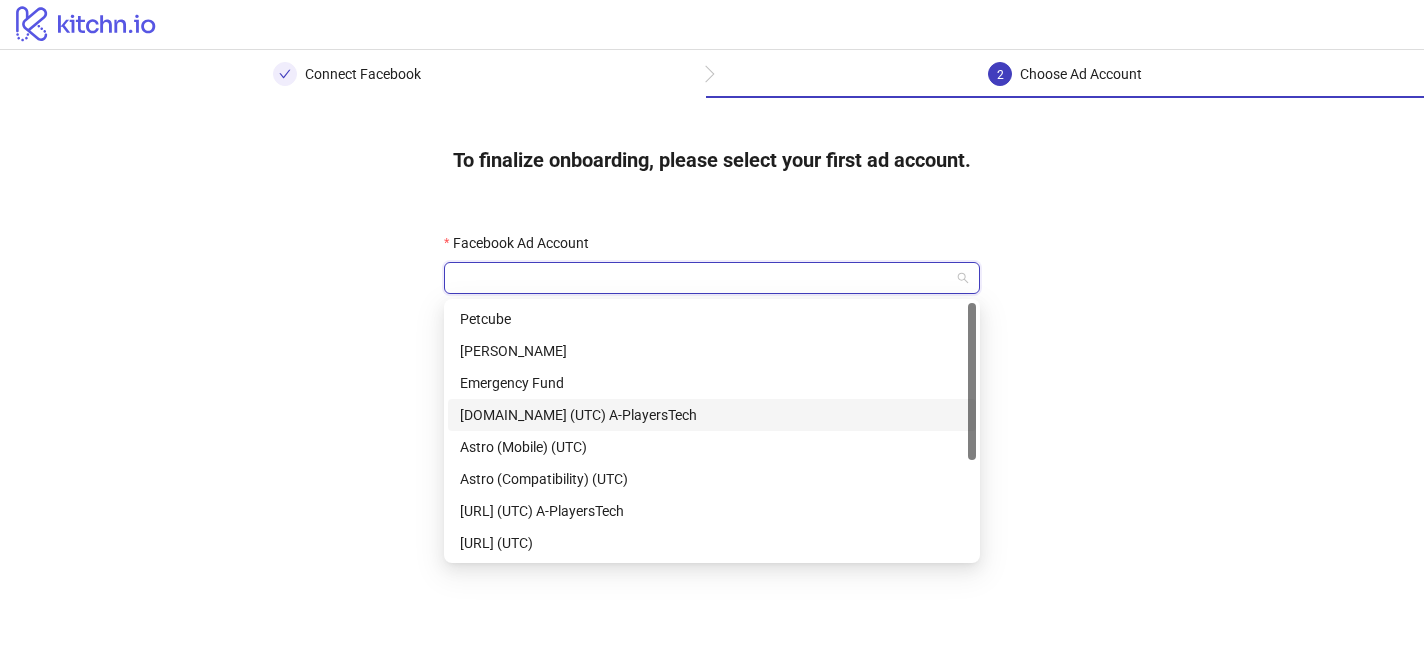 click on "AskGPT.app (UTC) A-PlayersTech" at bounding box center [712, 415] 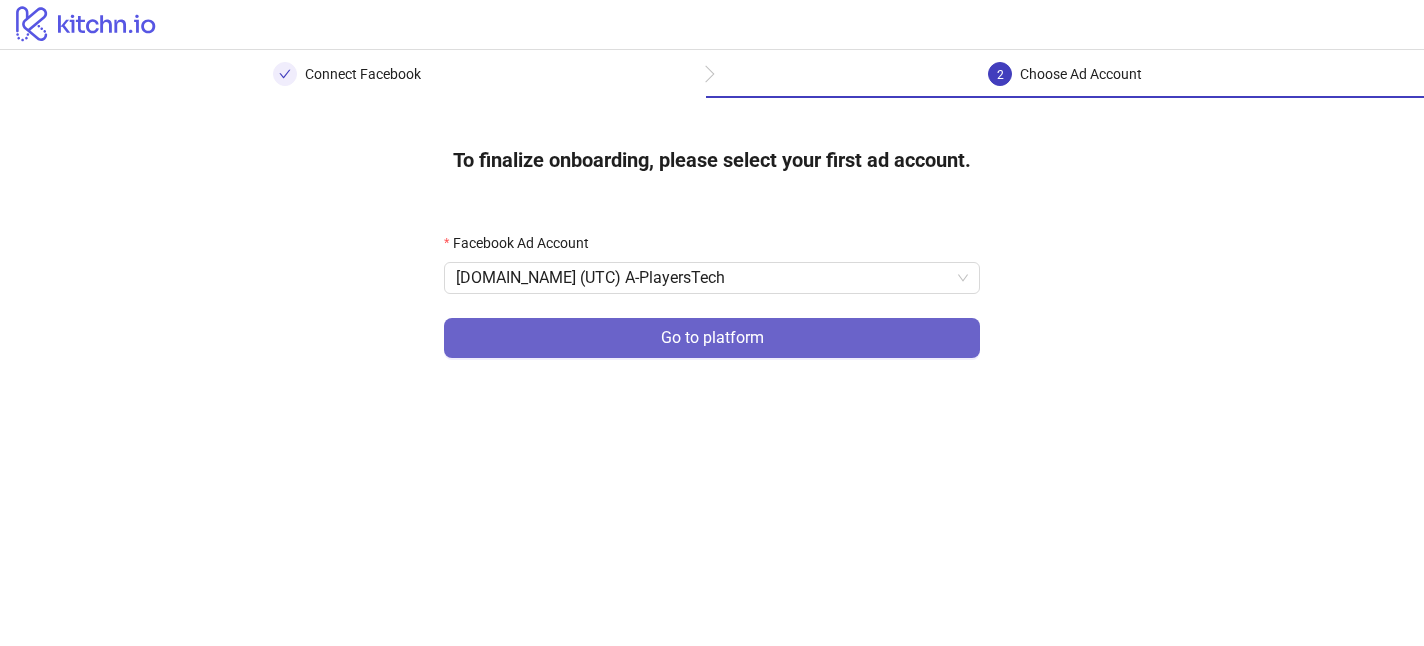 click on "Go to platform" at bounding box center (712, 338) 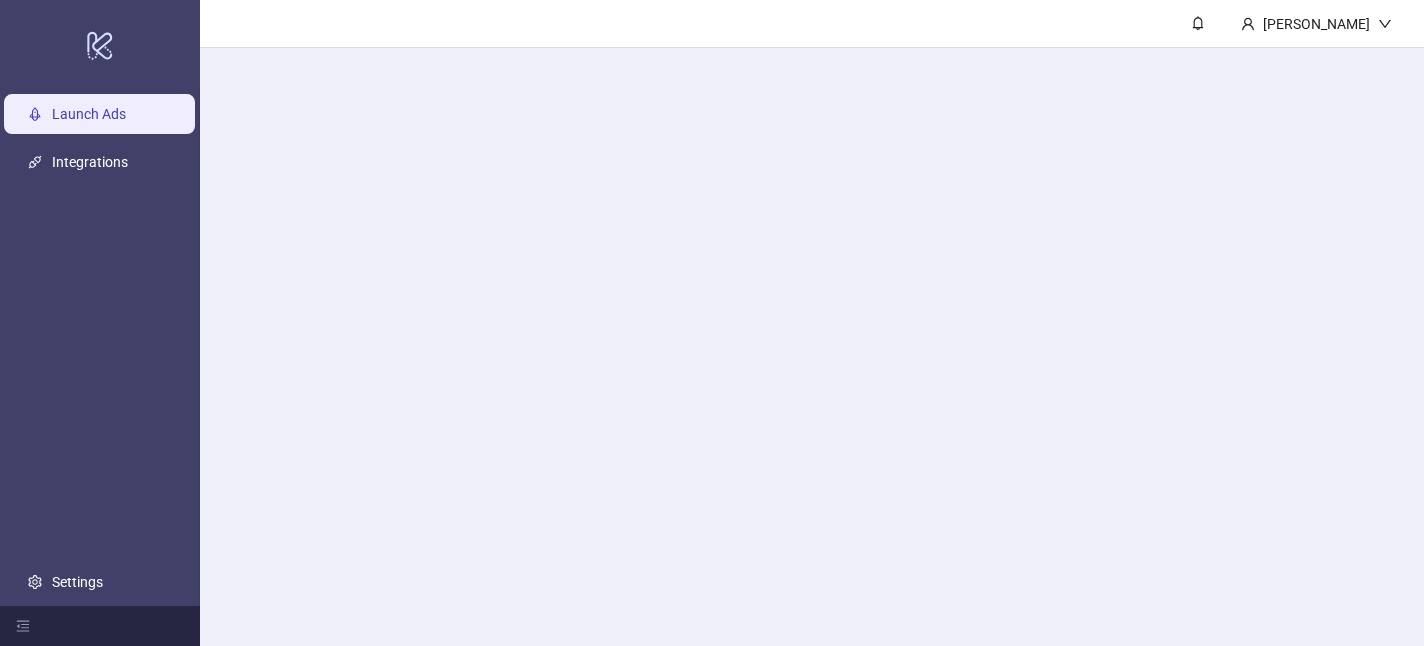 click on "Anzhela Koval" at bounding box center (812, 323) 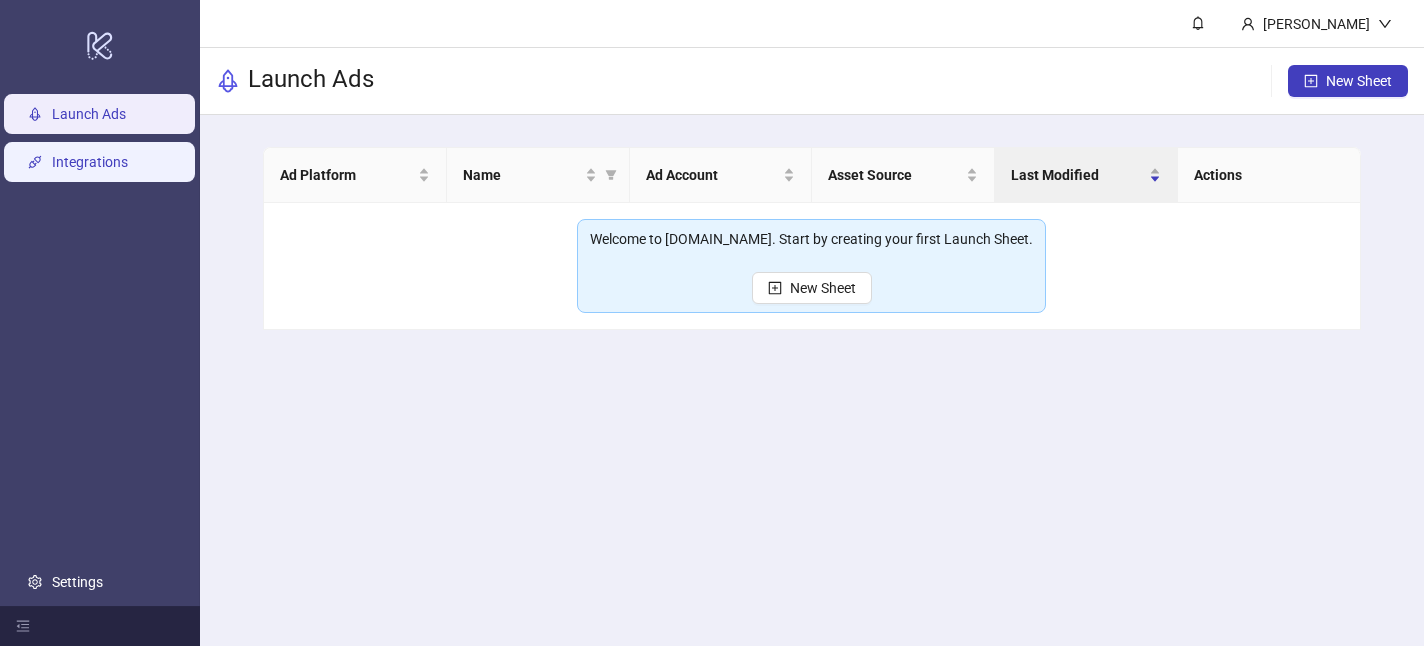 click on "Integrations" at bounding box center (90, 162) 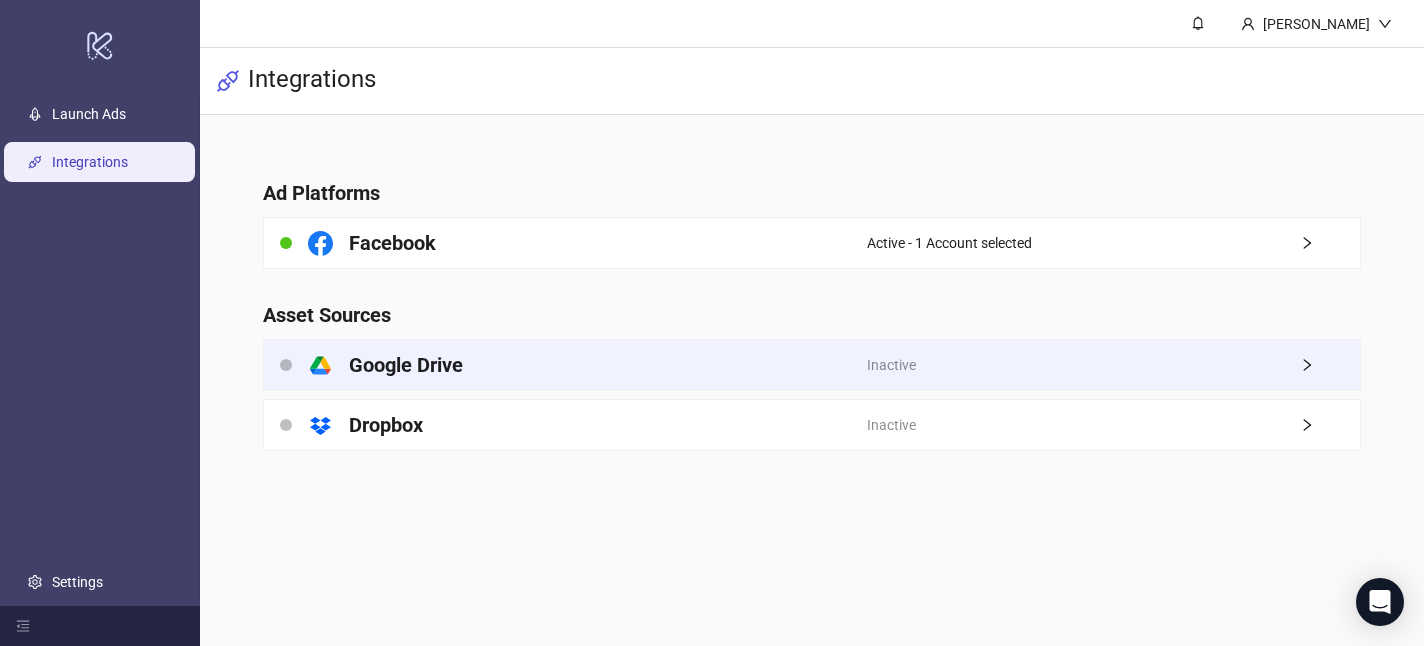 click on "platform/google_drive Google Drive" at bounding box center [565, 365] 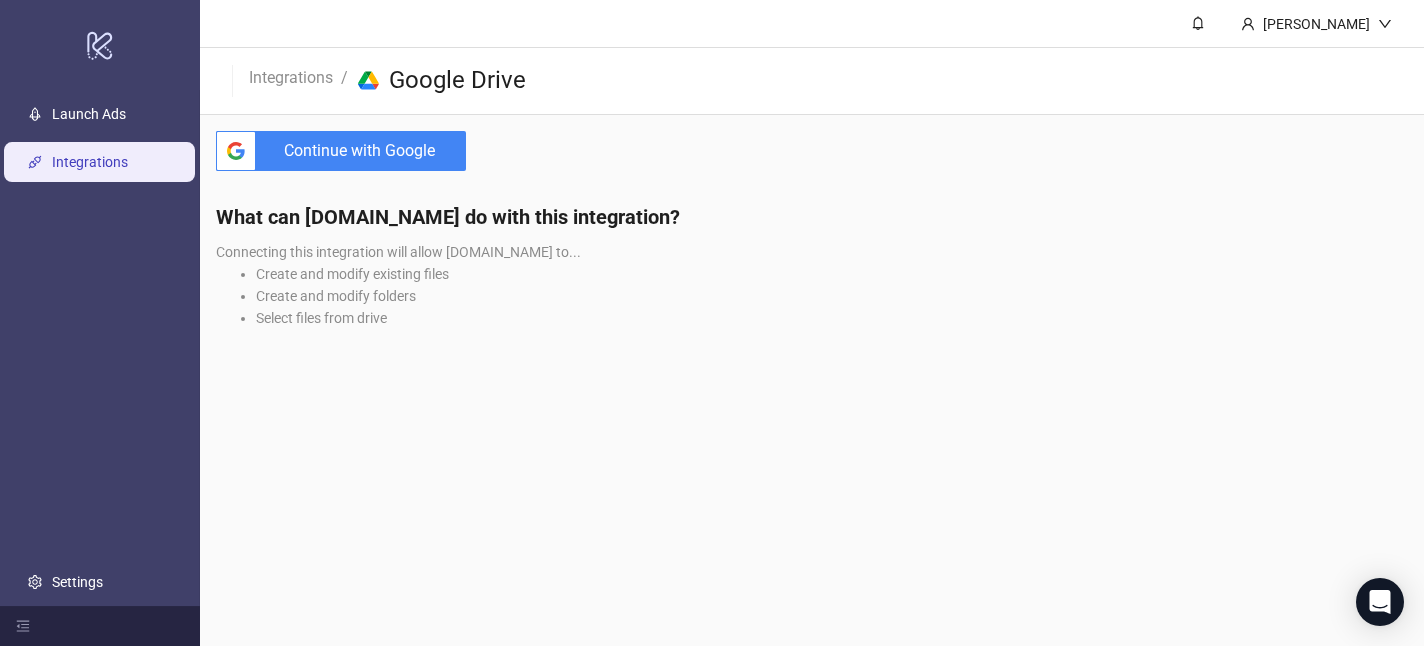 click on "Continue with Google" at bounding box center [365, 151] 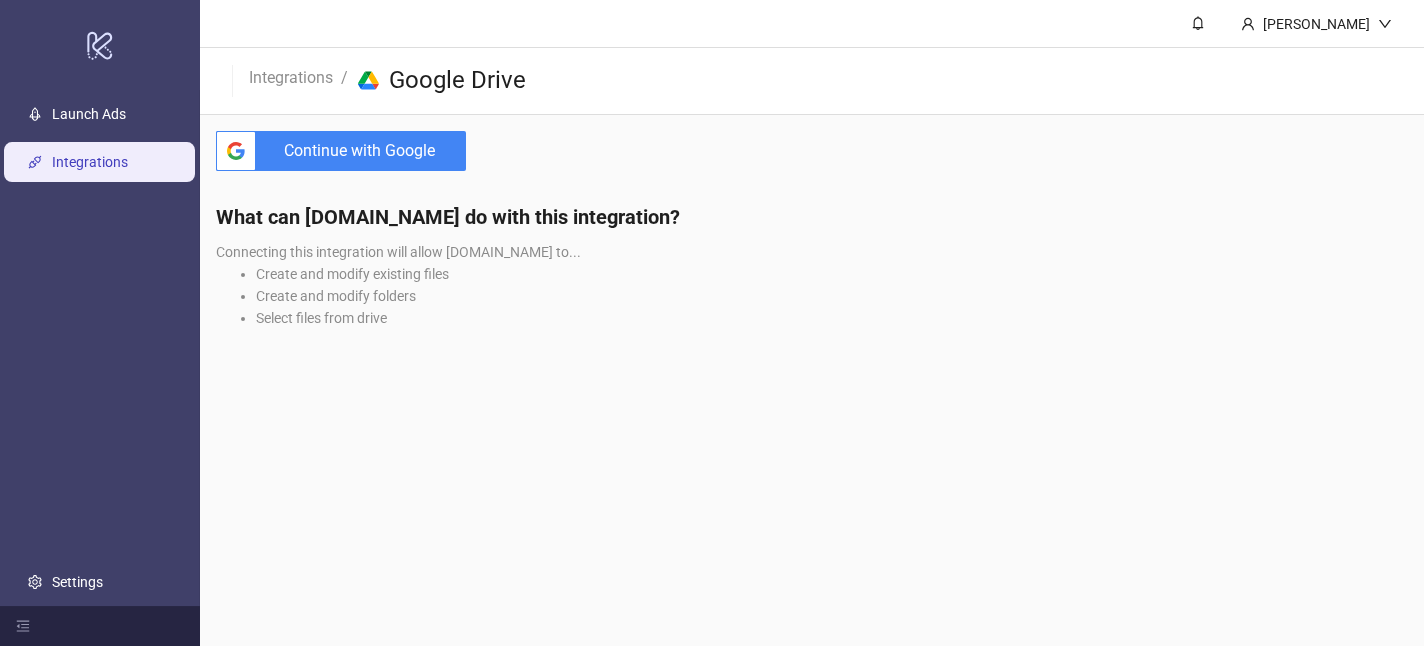 click on "Continue with Google" at bounding box center (365, 151) 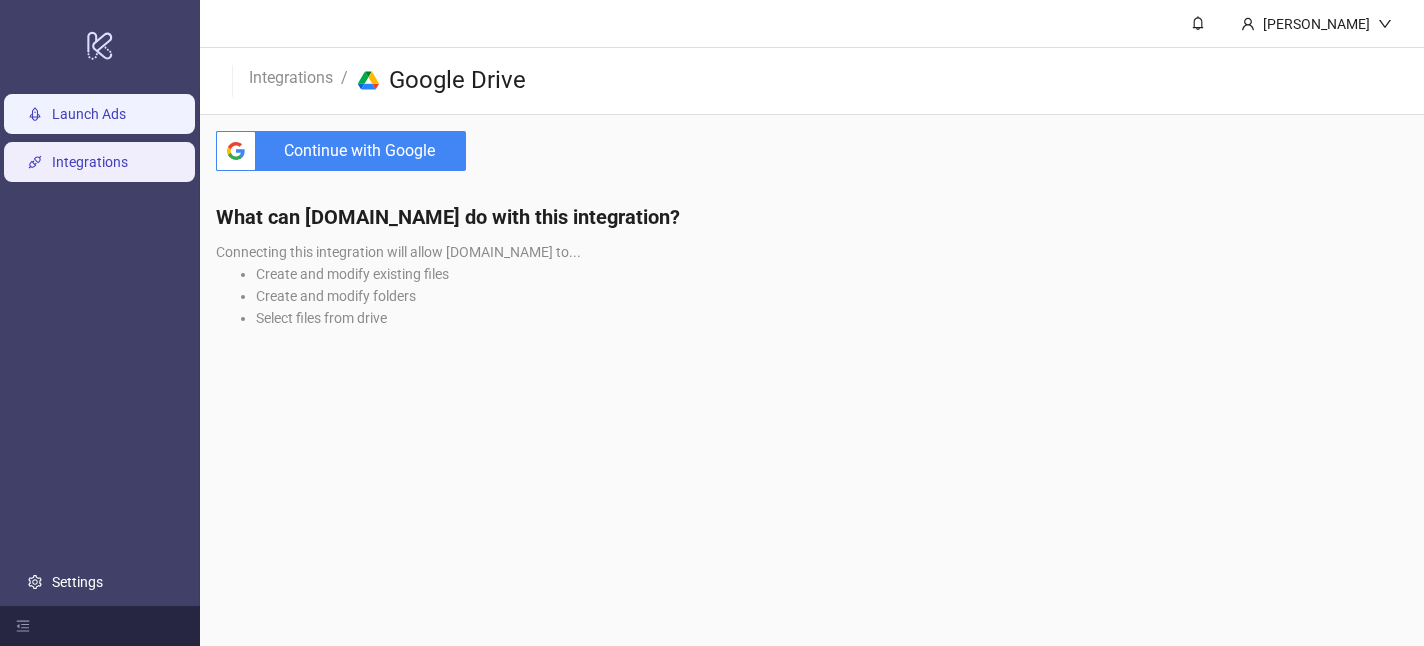 click on "Launch Ads" at bounding box center (89, 114) 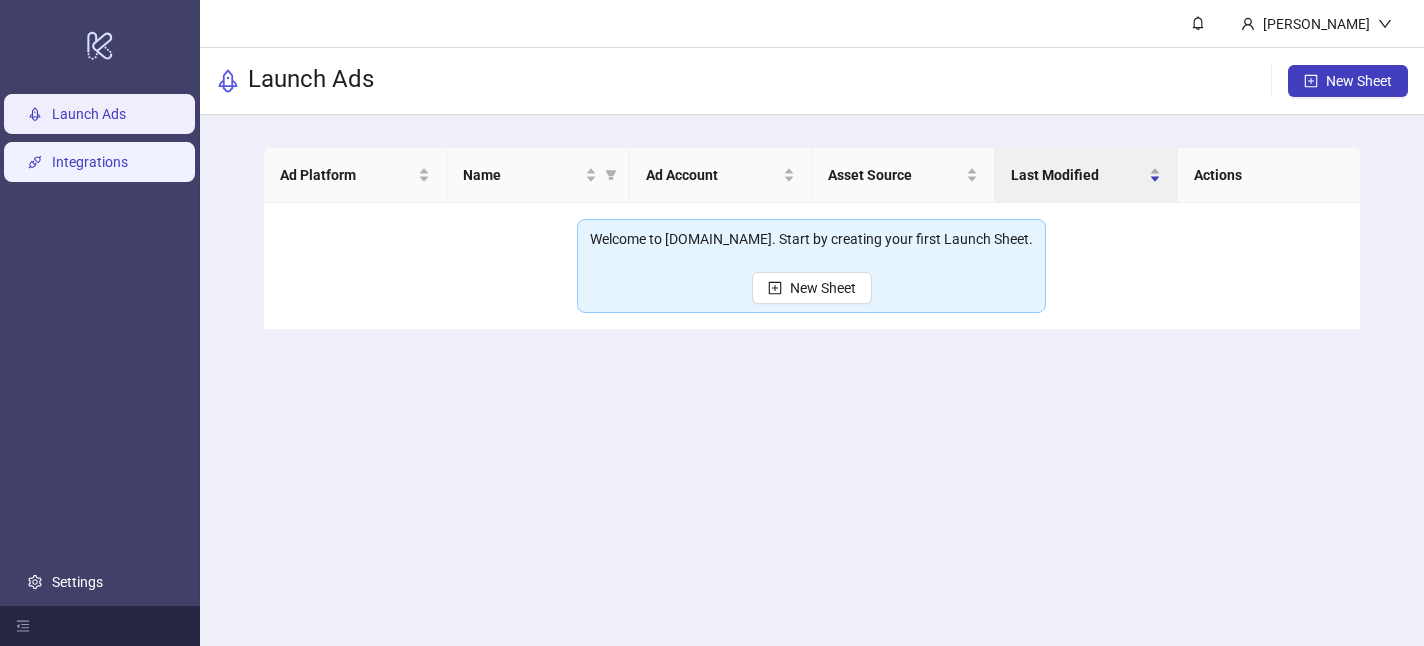 click on "Integrations" at bounding box center (90, 162) 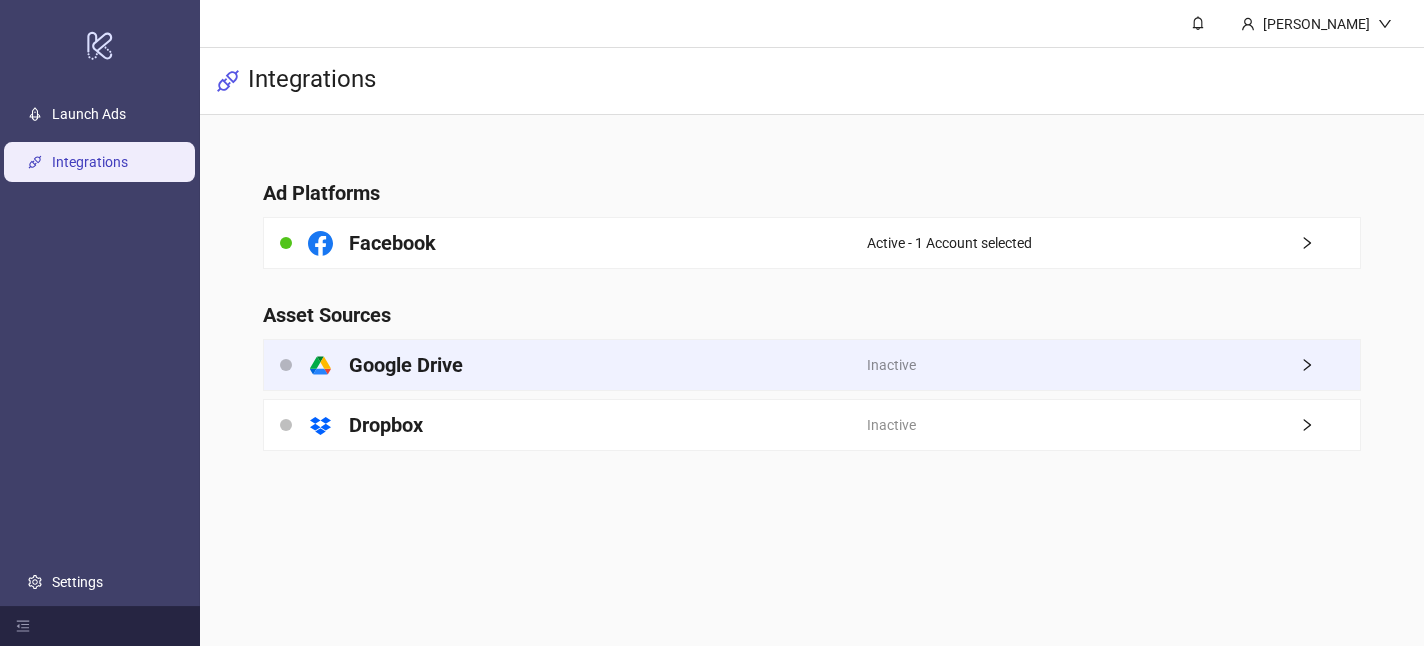 click on "platform/google_drive Google Drive" at bounding box center (565, 365) 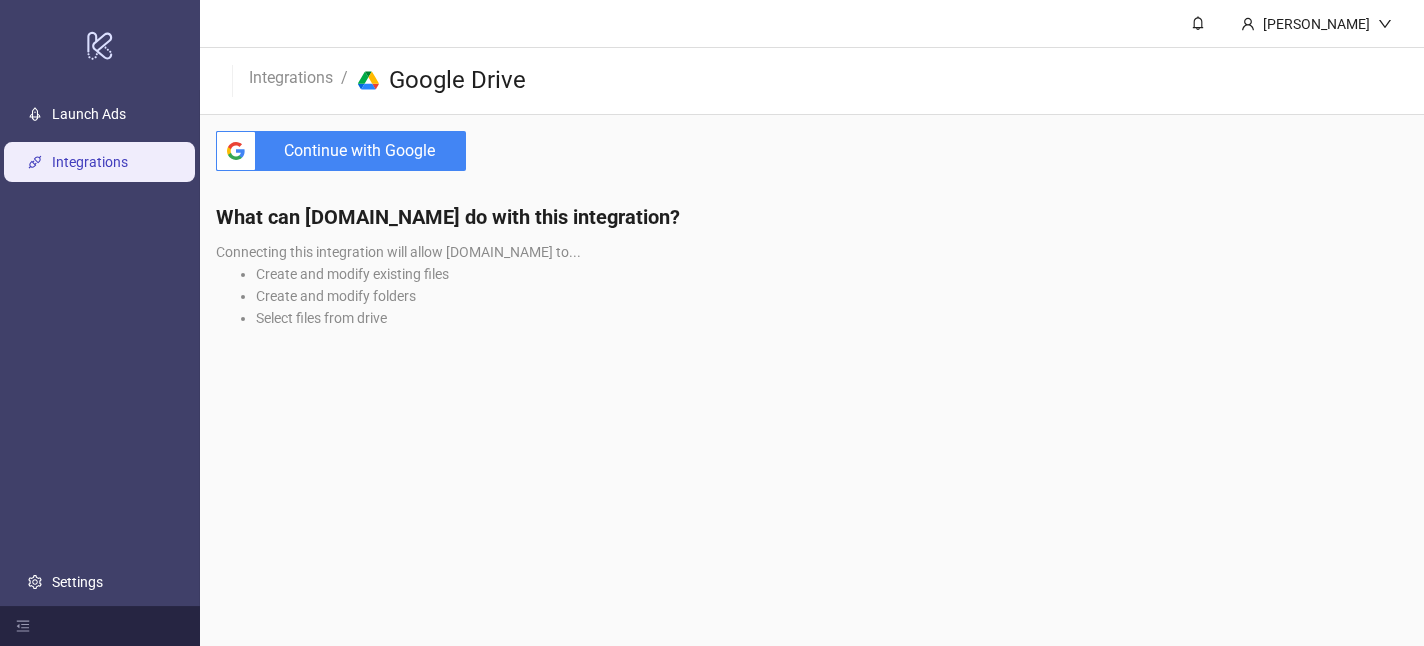 click on "btn_google_dark_normal_ios Created with Sketch. Continue with Google" at bounding box center [341, 151] 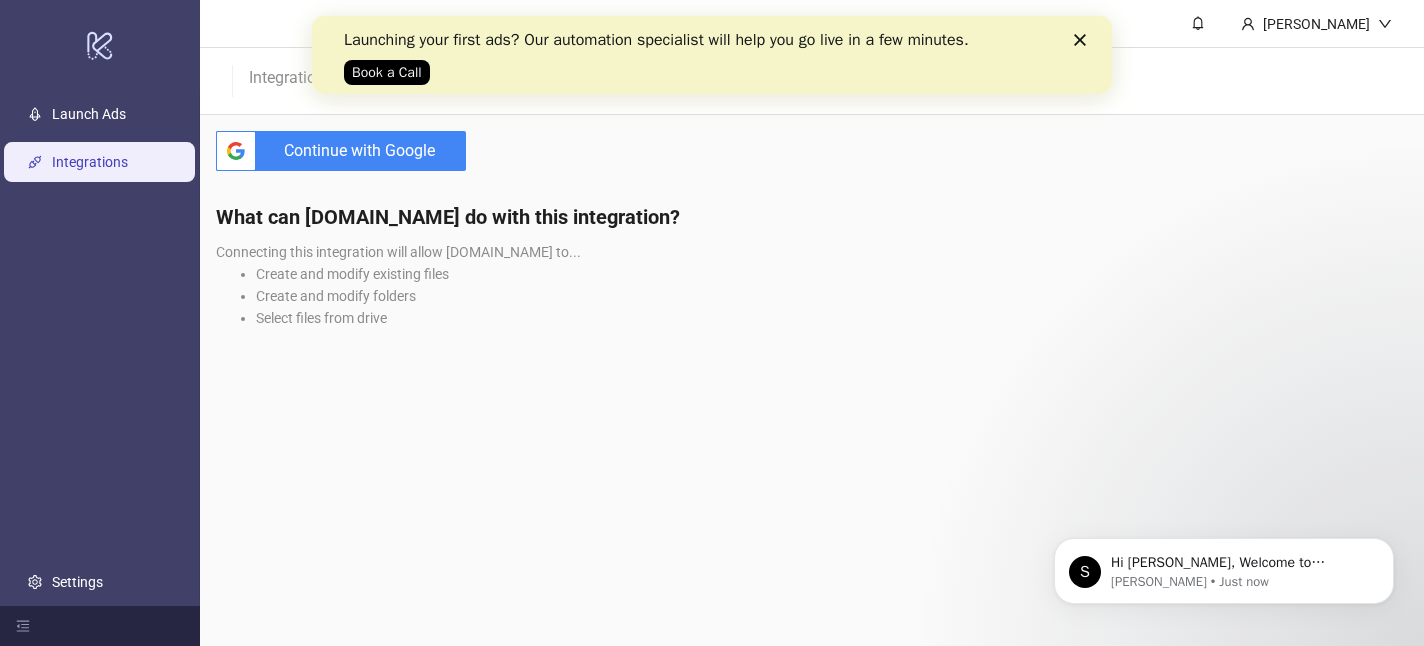 scroll, scrollTop: 0, scrollLeft: 0, axis: both 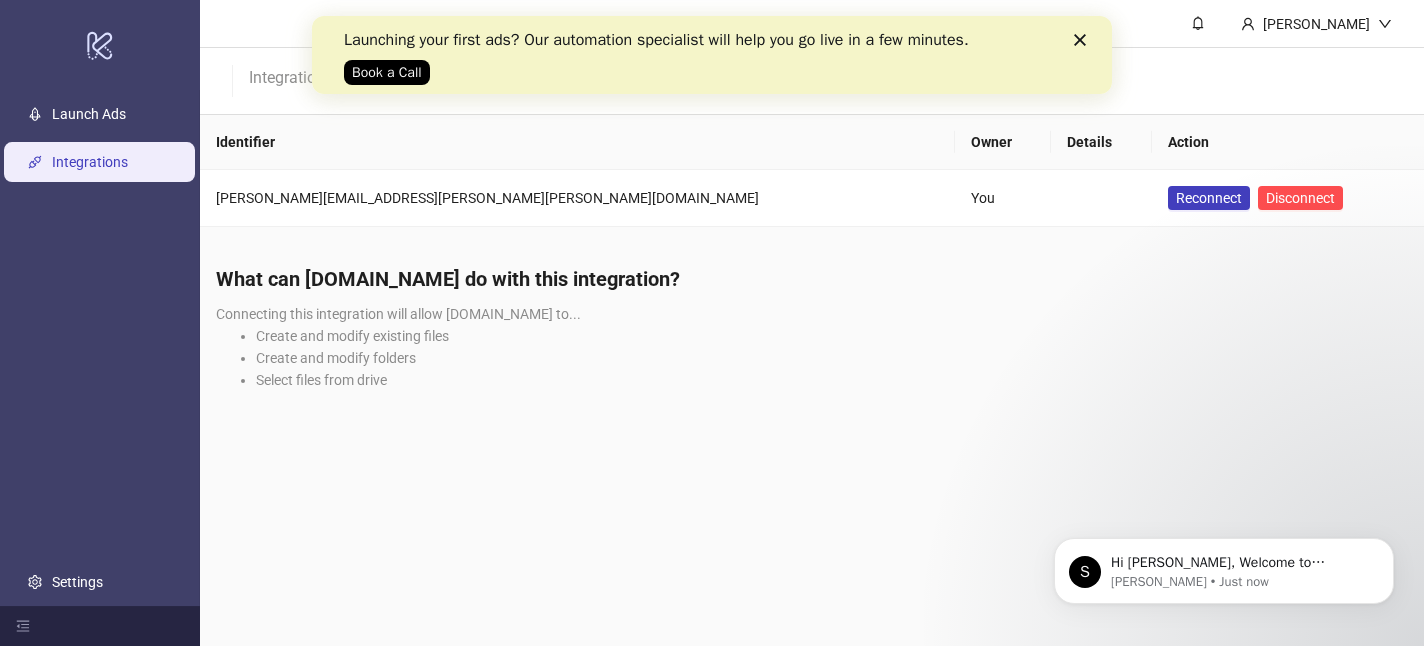 click 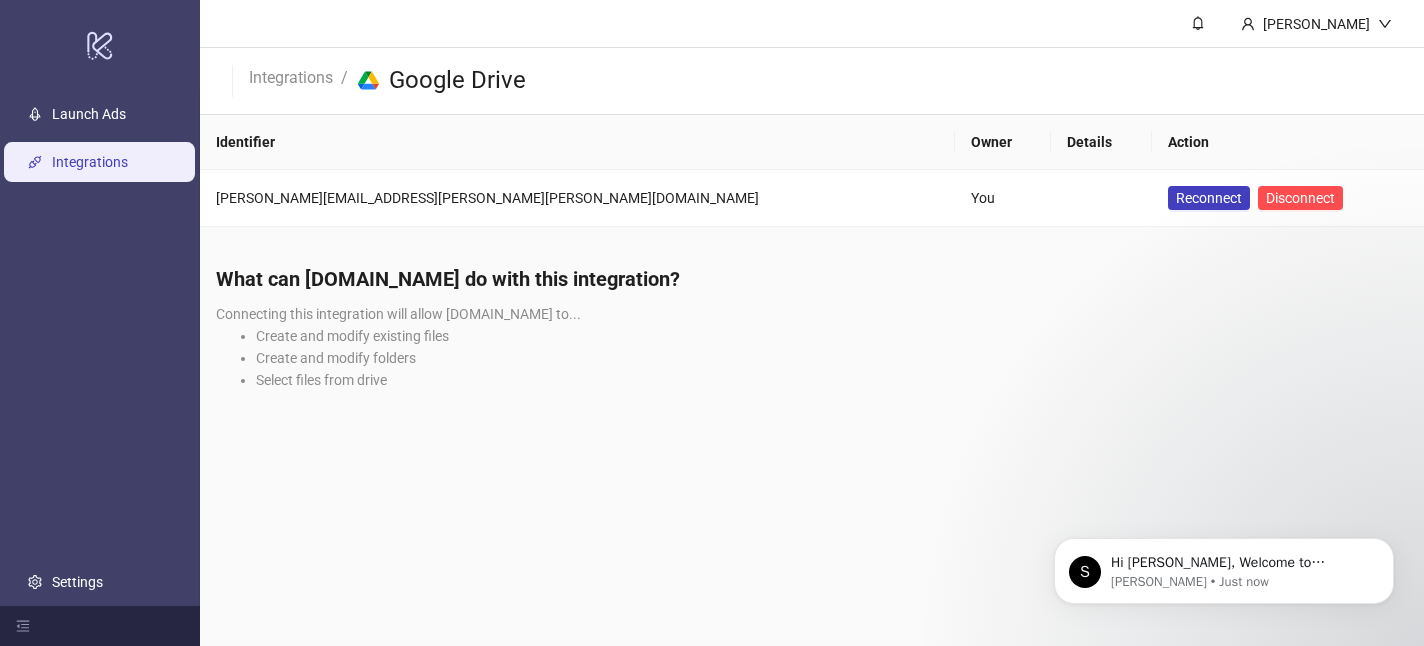 click on "Create and modify existing files" at bounding box center (832, 336) 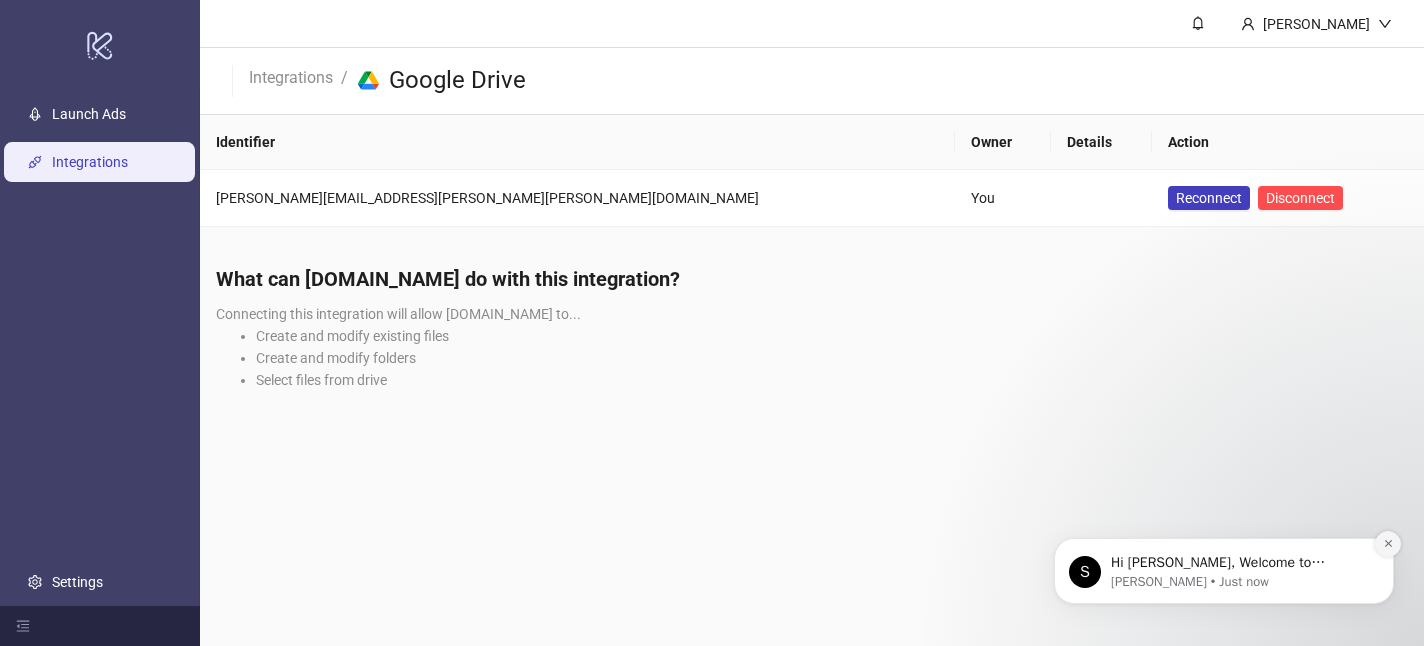 click 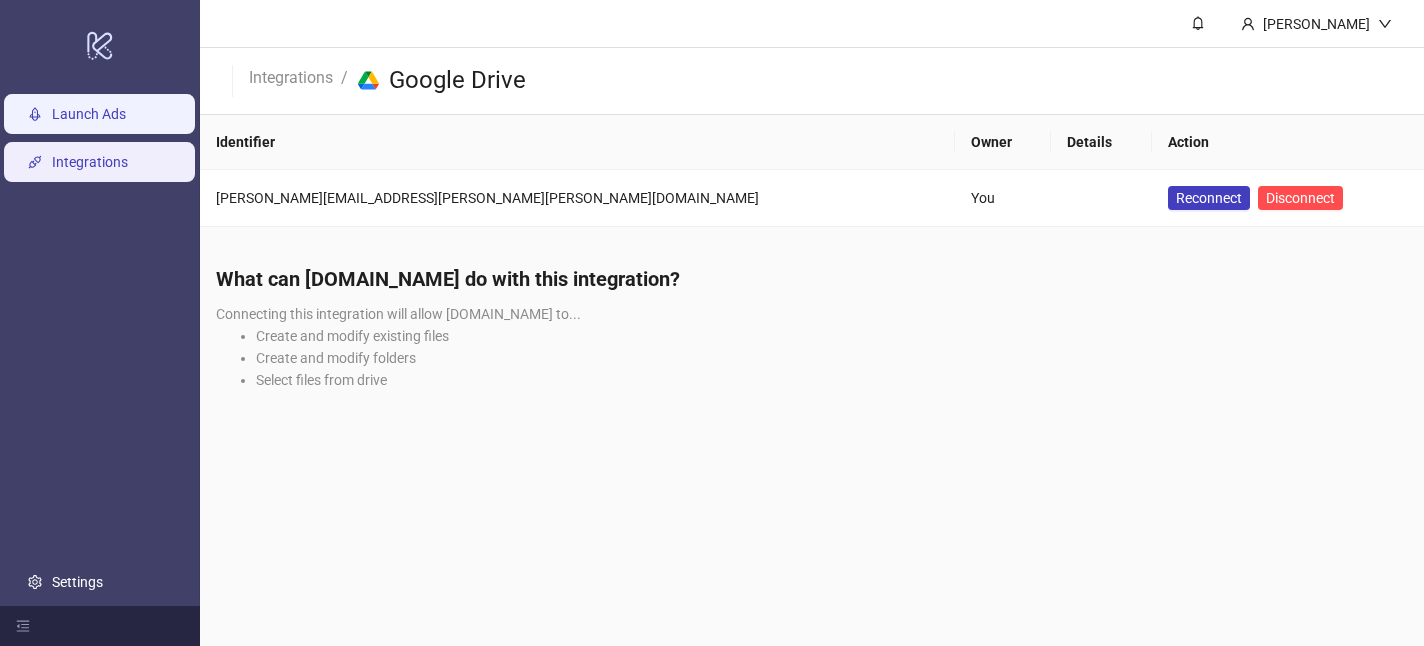 click on "Launch Ads" at bounding box center [89, 114] 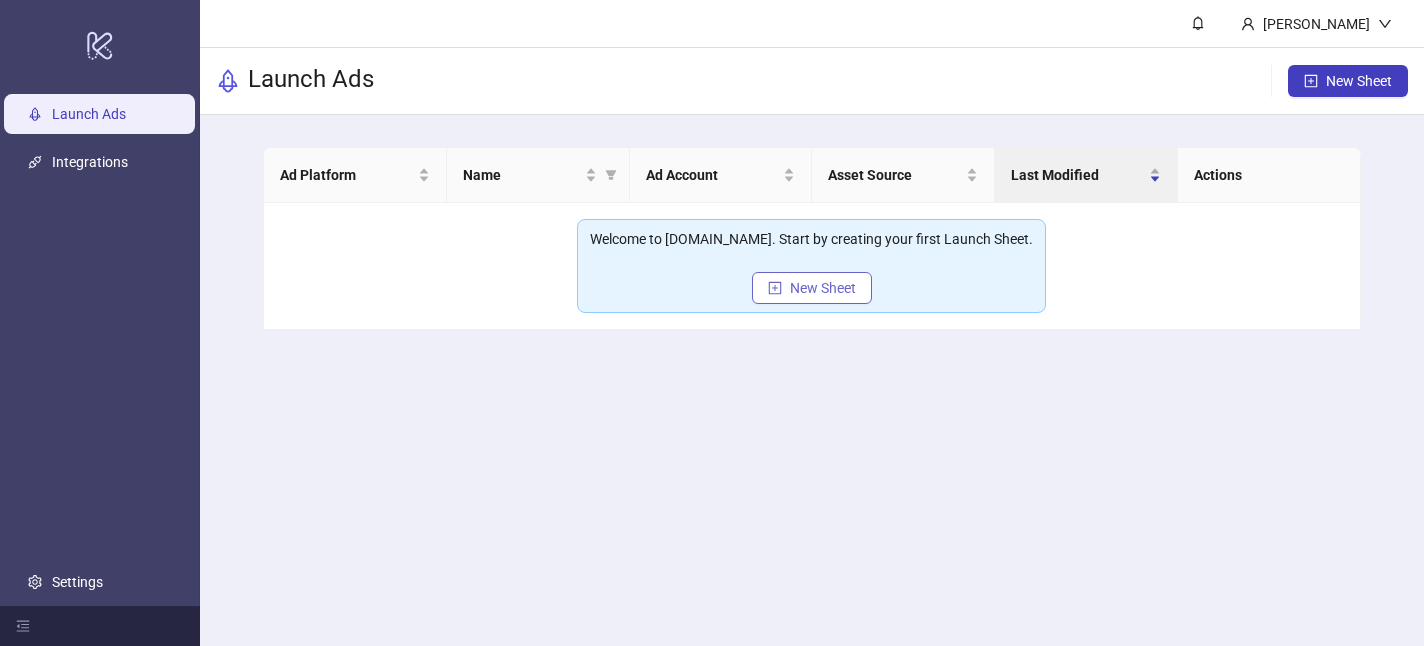 click on "New Sheet" at bounding box center [823, 288] 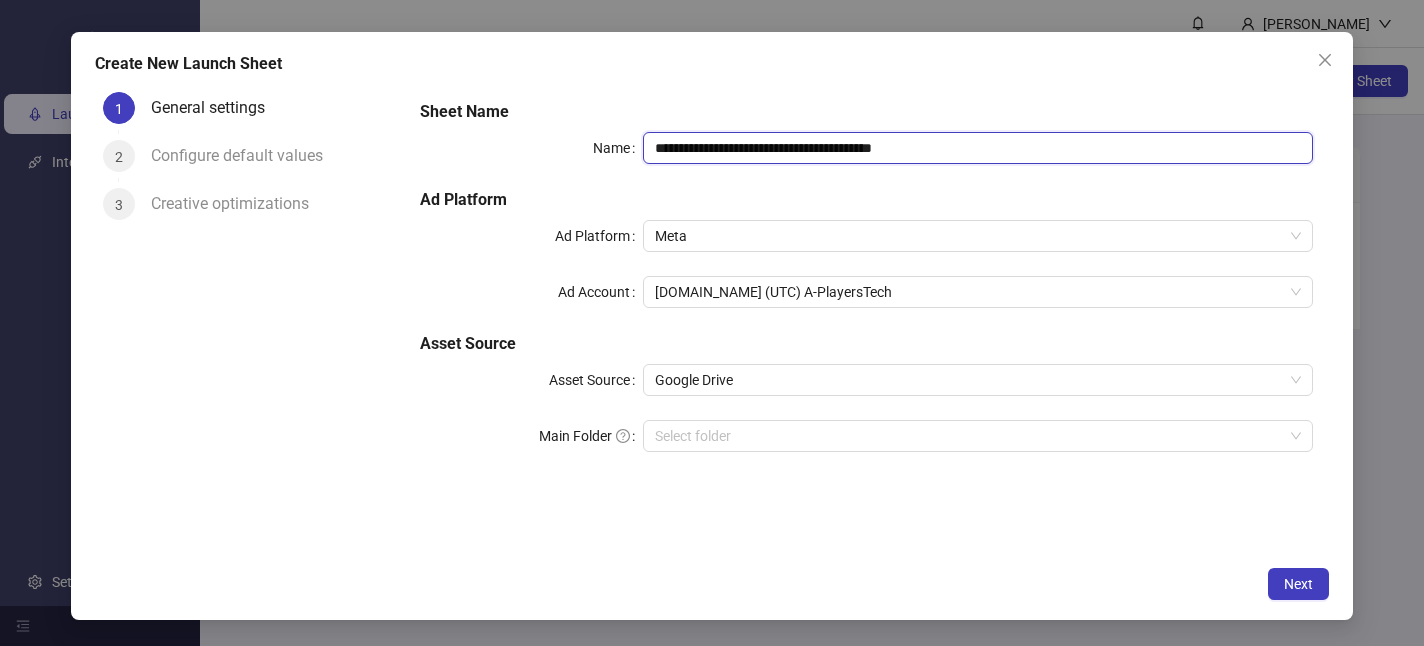 click on "**********" at bounding box center [978, 148] 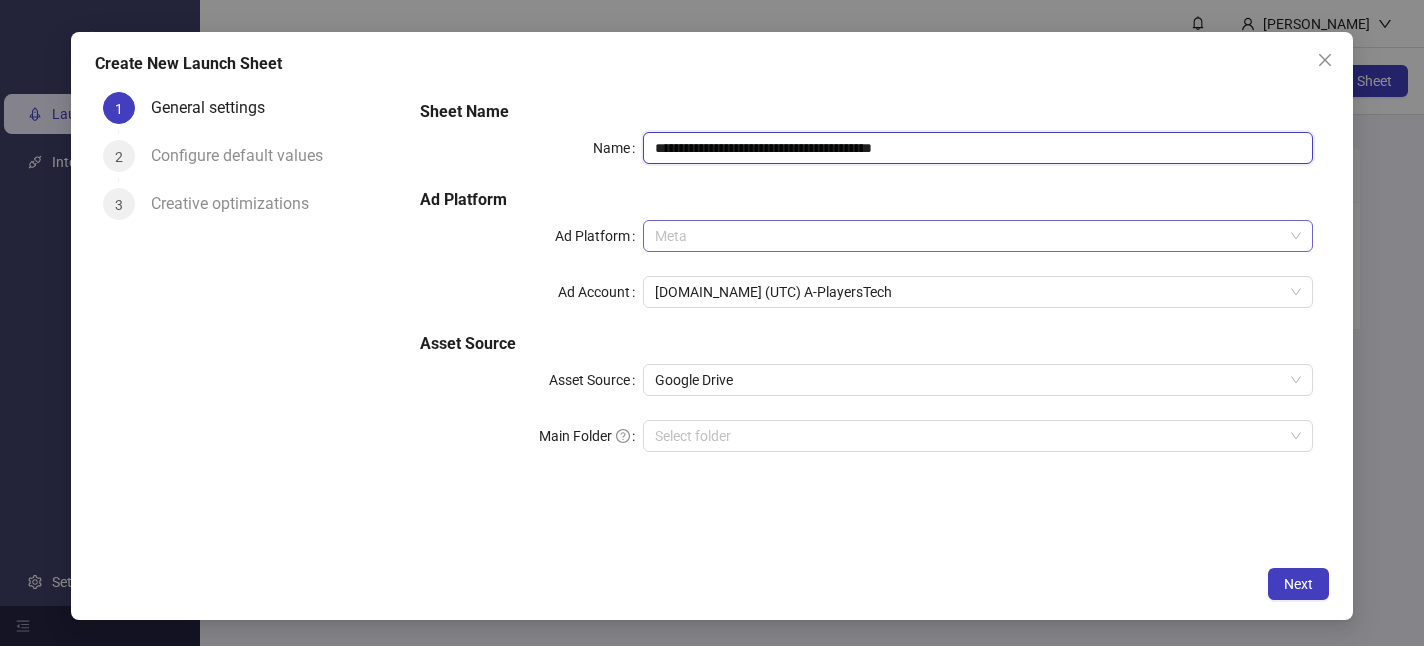 click on "Meta" at bounding box center [978, 236] 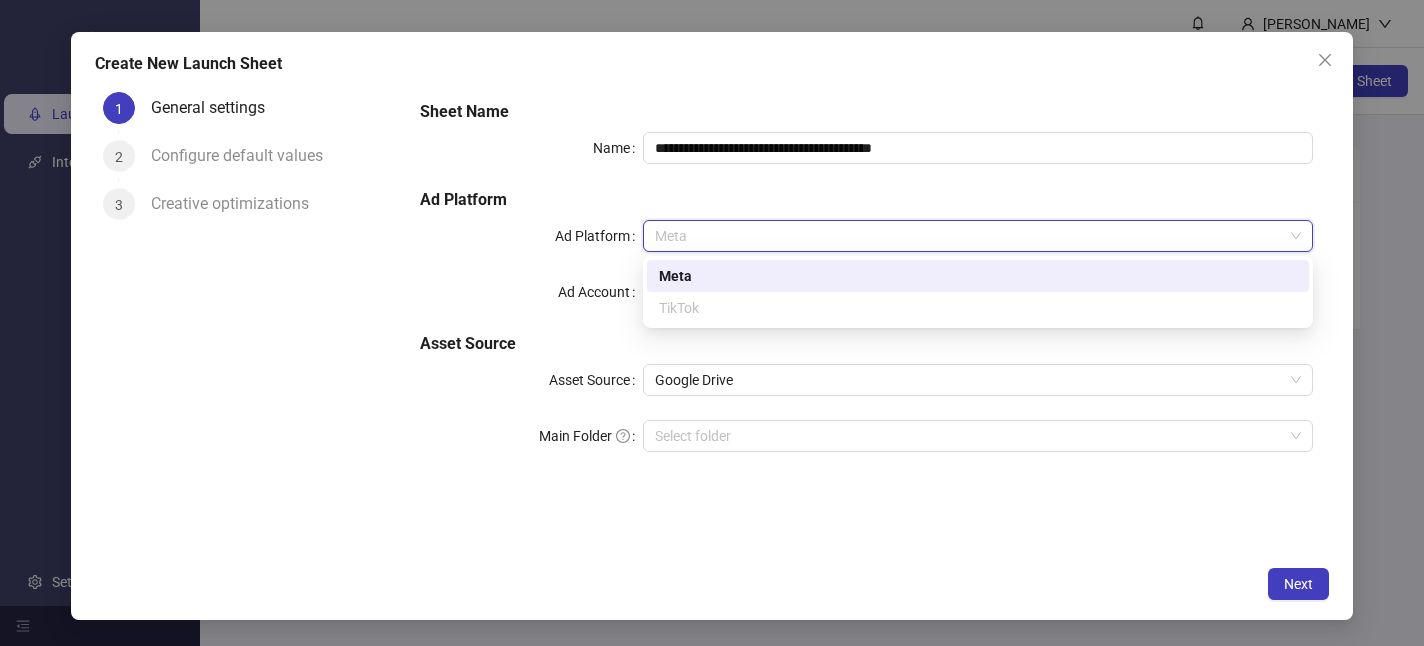click on "Meta" at bounding box center [978, 236] 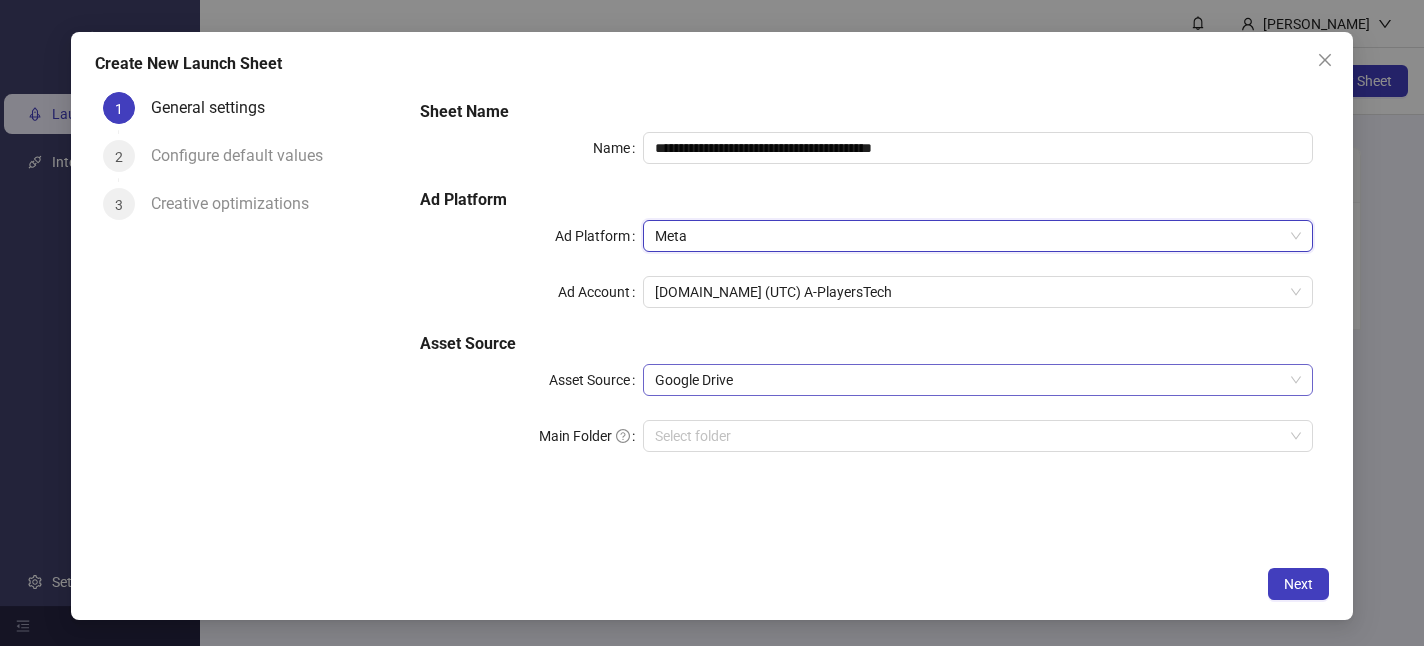 click on "Google Drive" at bounding box center (978, 380) 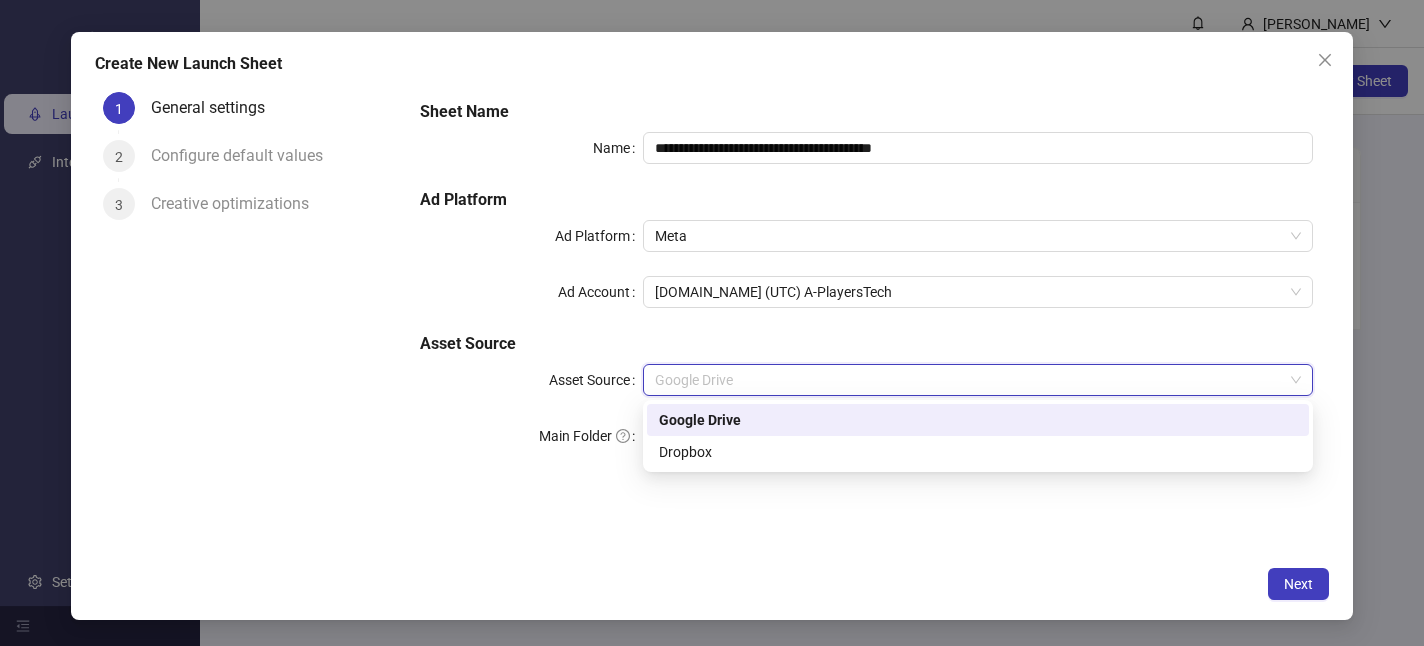 click on "Google Drive" at bounding box center (978, 380) 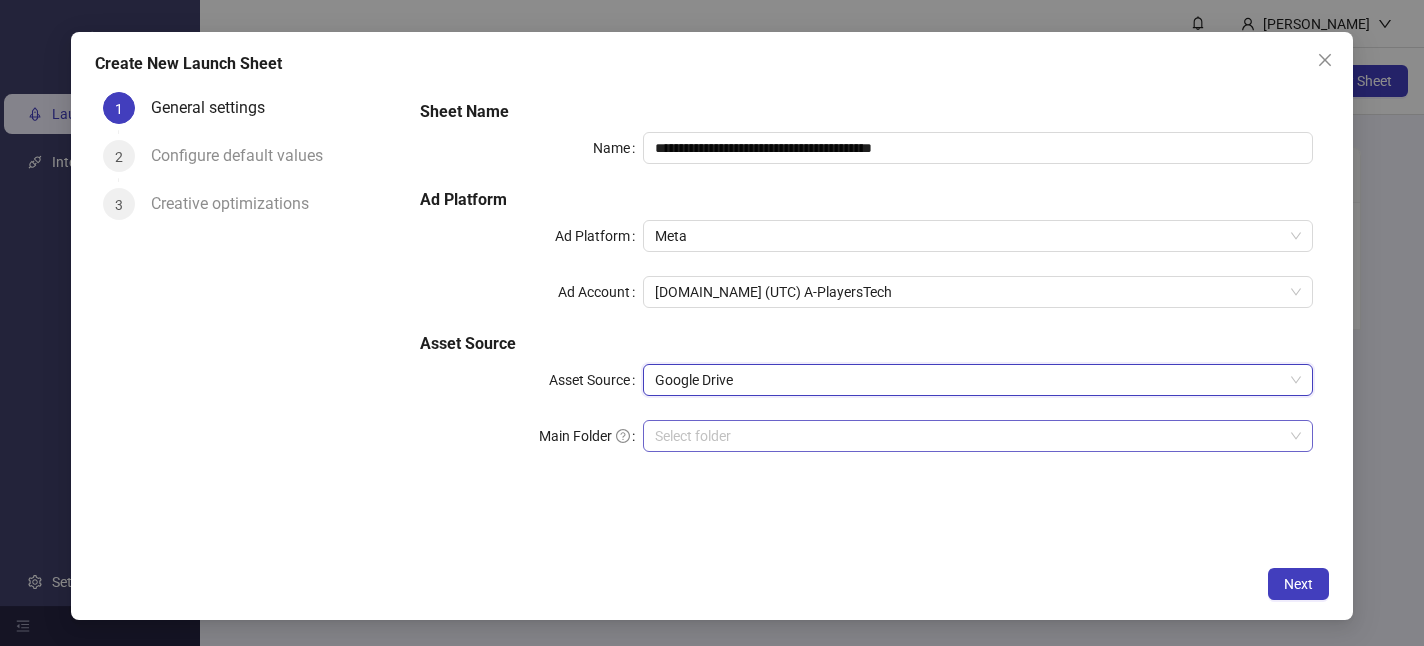 click on "Main Folder" at bounding box center [969, 436] 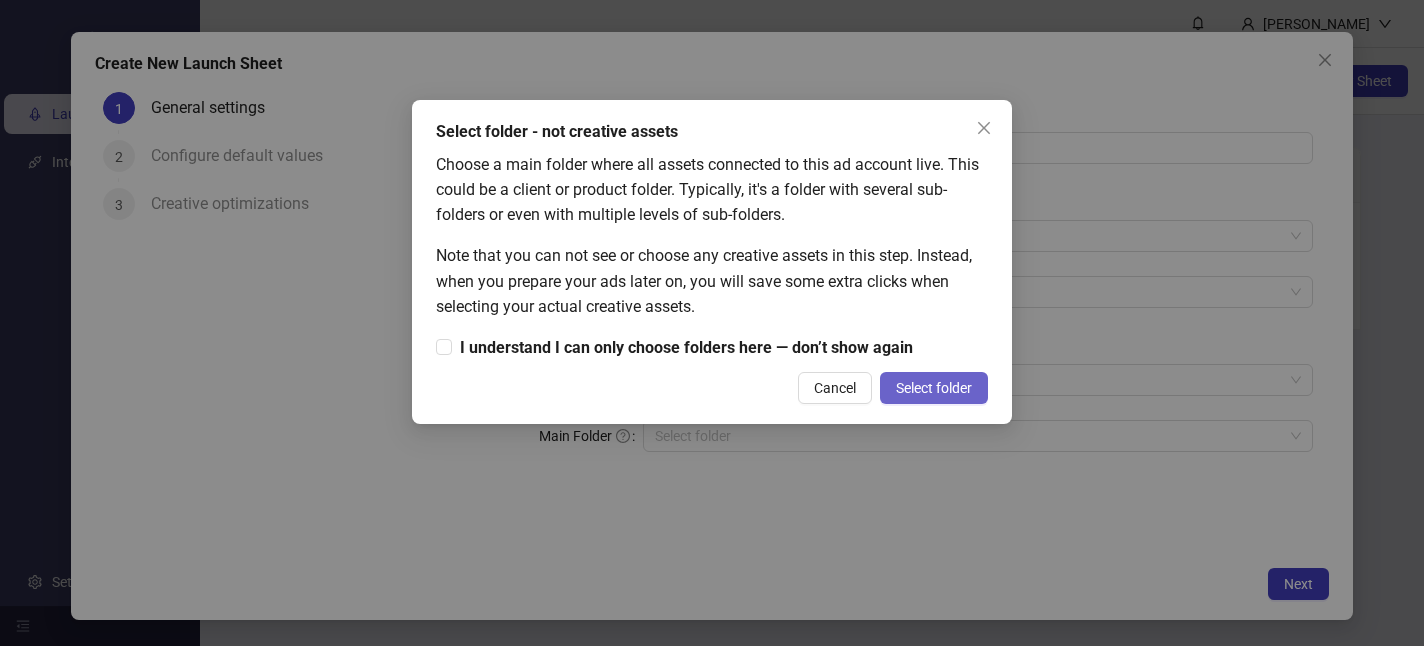 click on "Select folder" at bounding box center [934, 388] 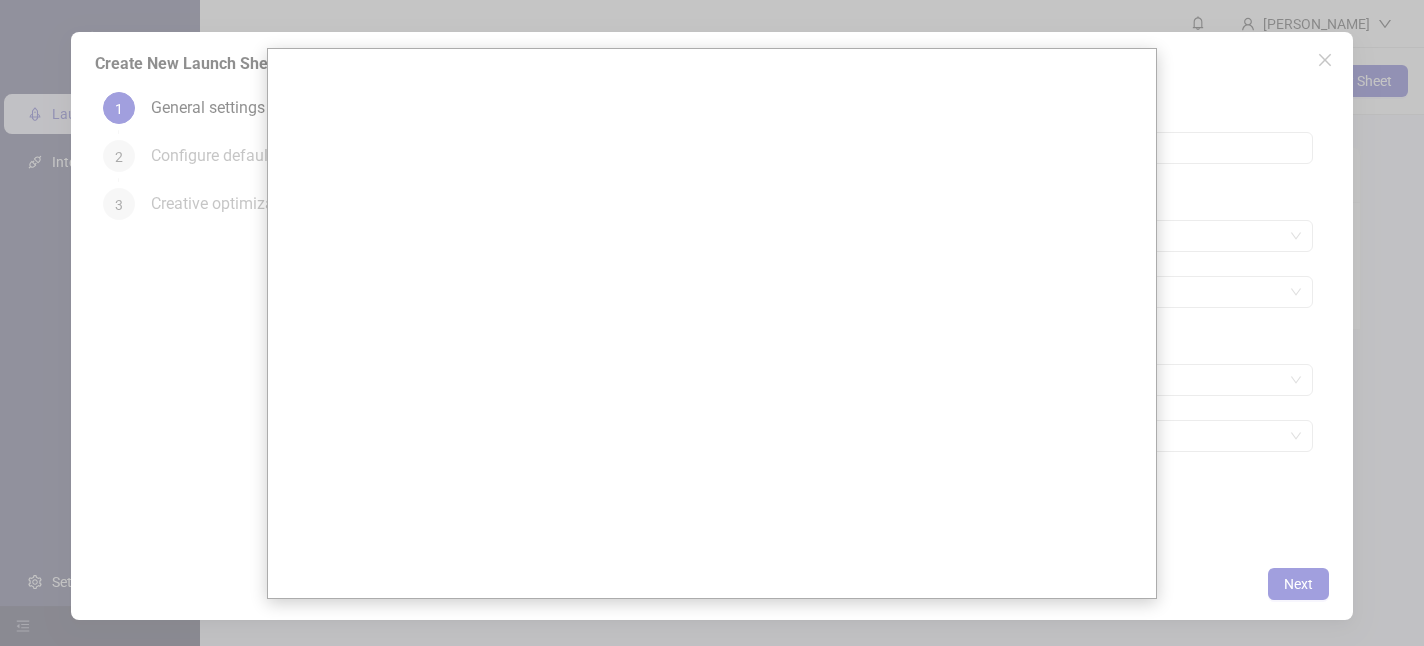 click at bounding box center (712, 323) 